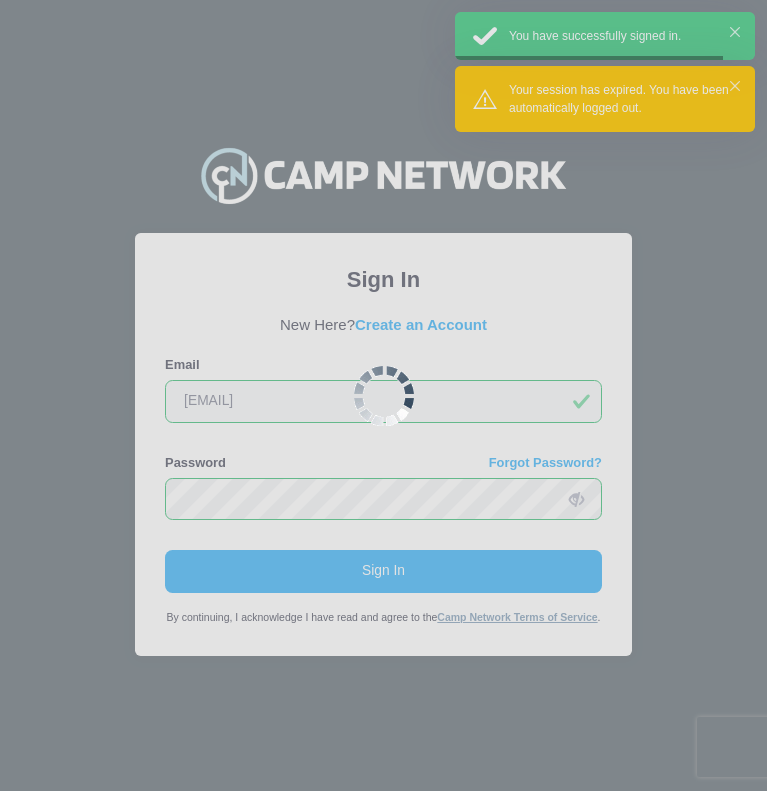scroll, scrollTop: 0, scrollLeft: 0, axis: both 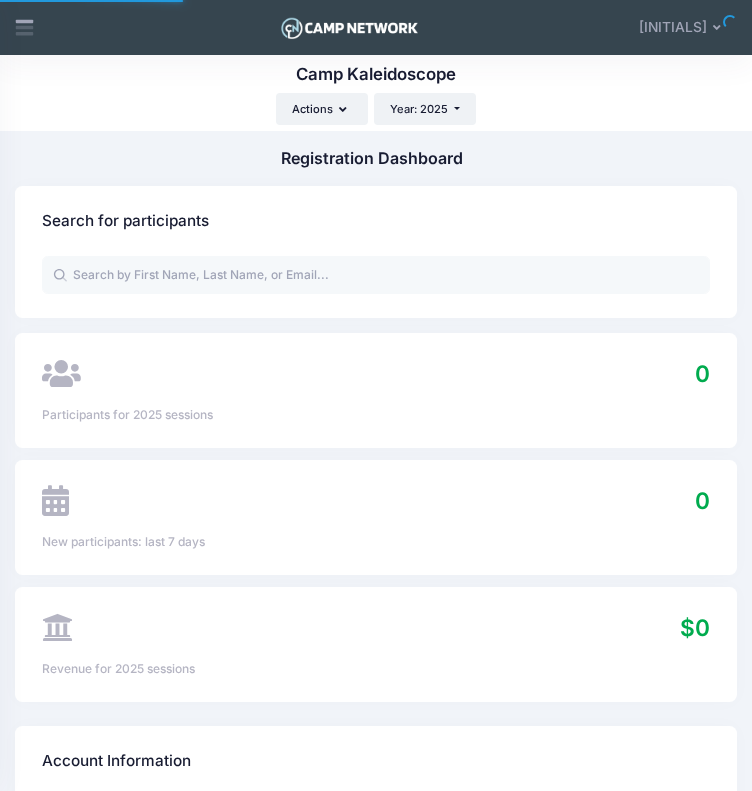 select 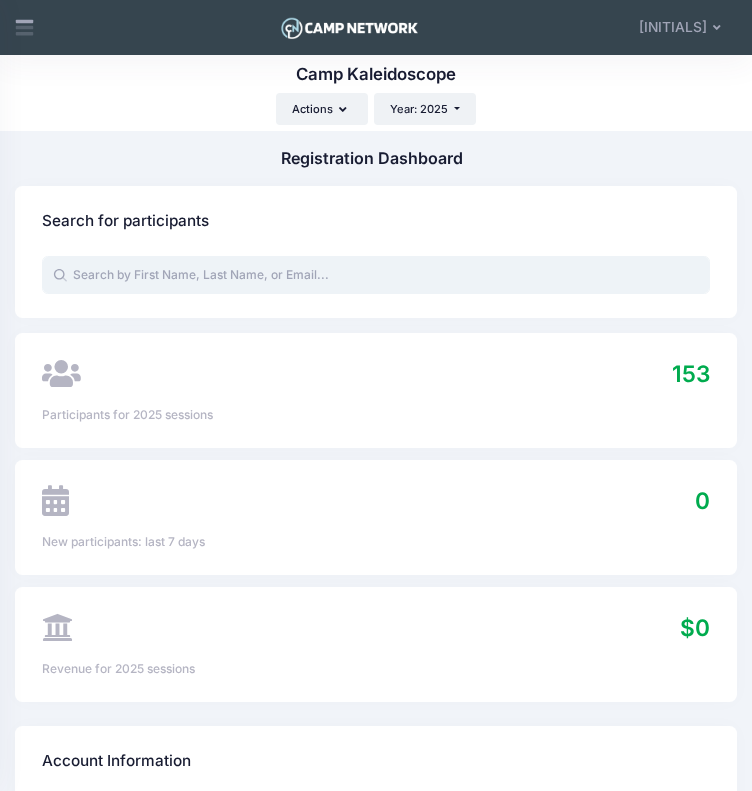 click at bounding box center (376, 275) 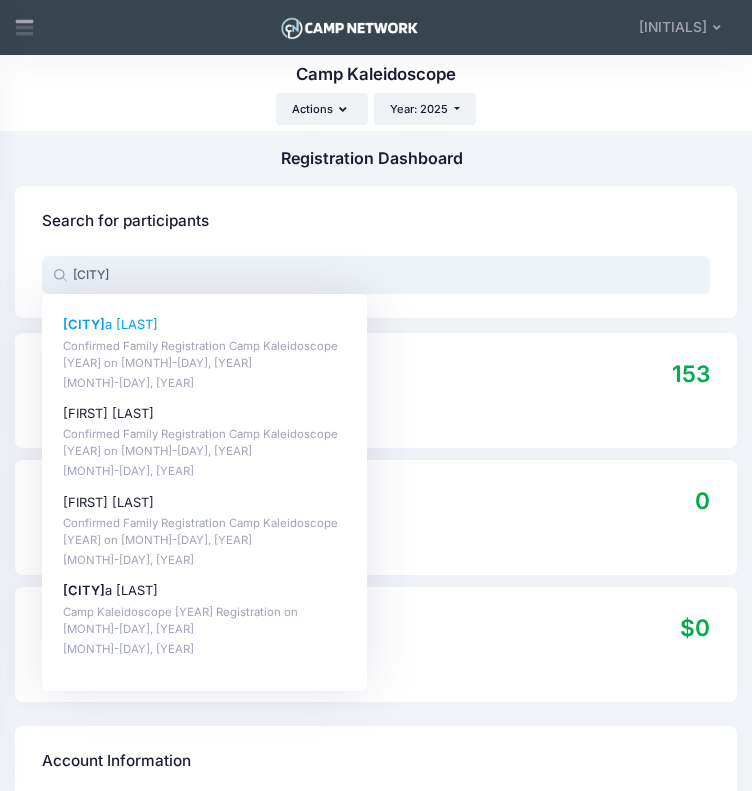 click on "Confirmed Family Registration Camp Kaleidoscope [YEAR] on [MONTH]-[DAY], [YEAR]" at bounding box center [204, 355] 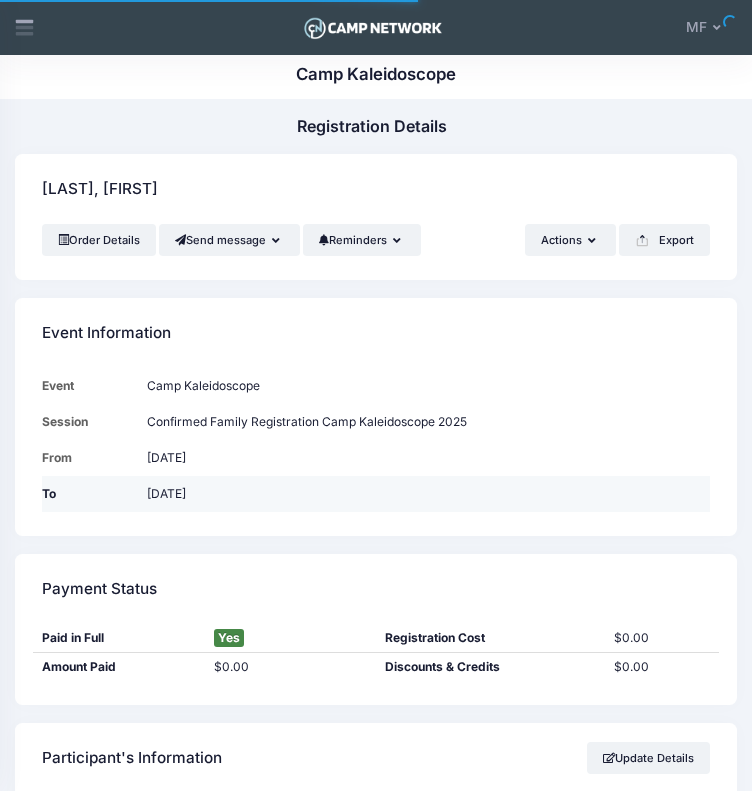 scroll, scrollTop: 1076, scrollLeft: 0, axis: vertical 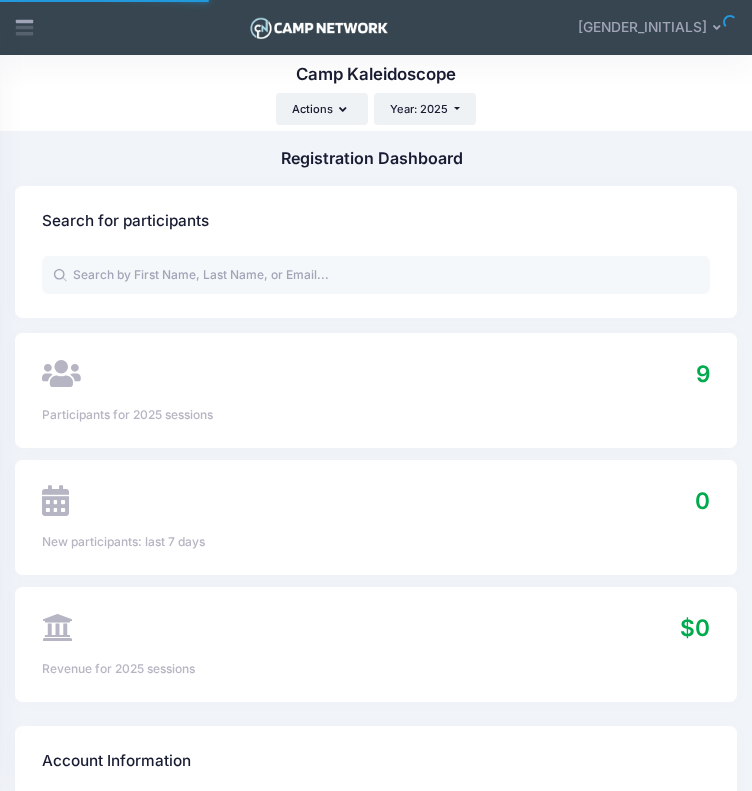 select 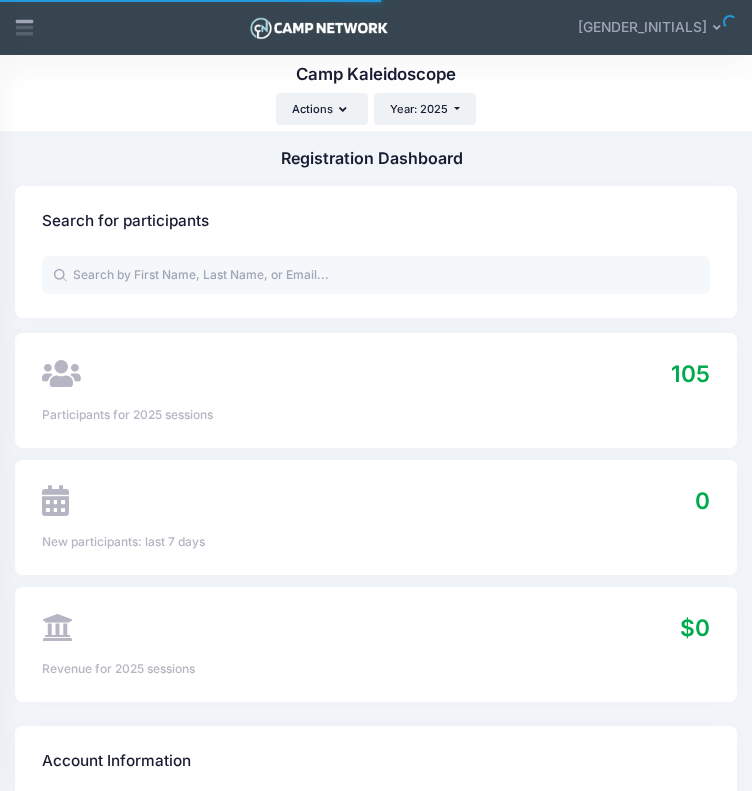 click on "Processing Request
Please wait...
Processing Request
Please wait...
Processing Request
Please wait...
Processing Request
Please wait..." at bounding box center (376, 395) 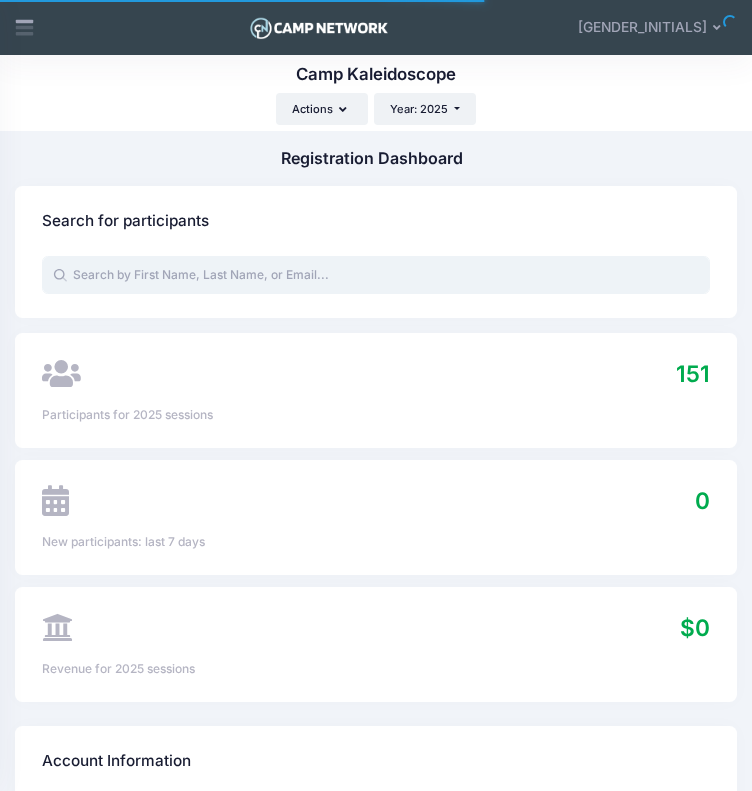 click at bounding box center [376, 275] 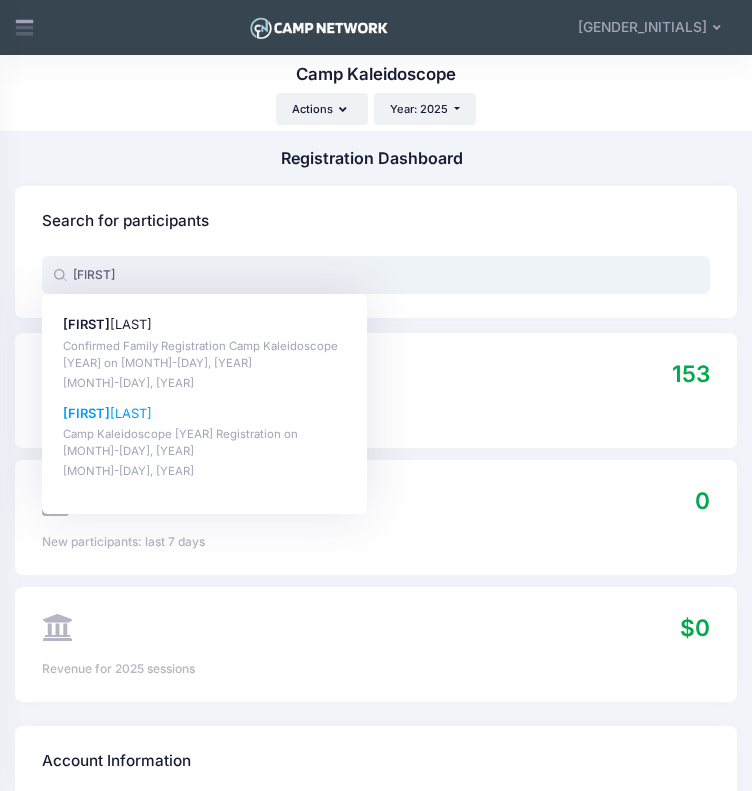 click on "Lucca  Bermudez Camp Kaleidoscope 2025 Registration on Jun-16, 2025 Nov-22, 2024" at bounding box center (204, 442) 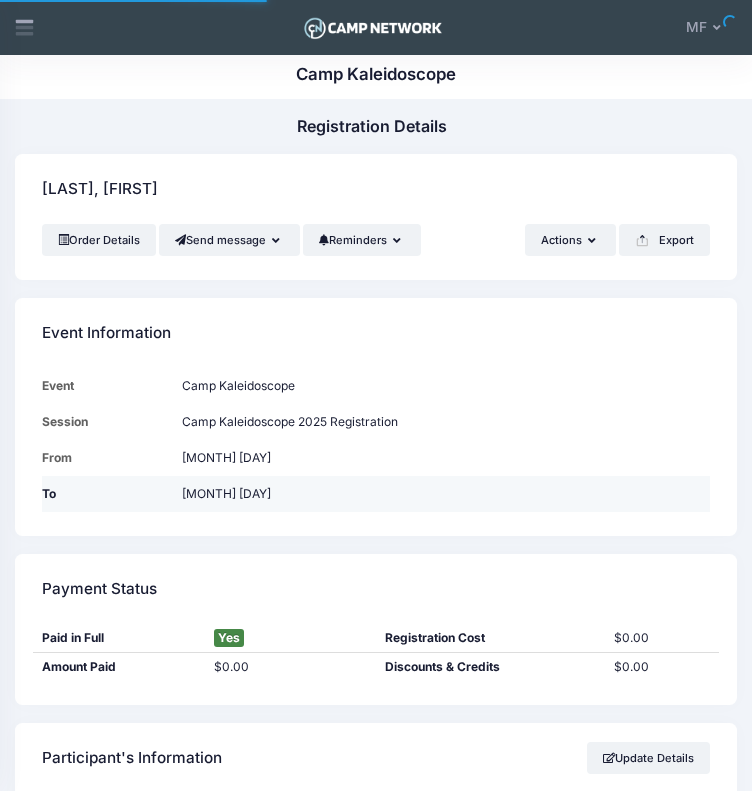 scroll, scrollTop: 1056, scrollLeft: 0, axis: vertical 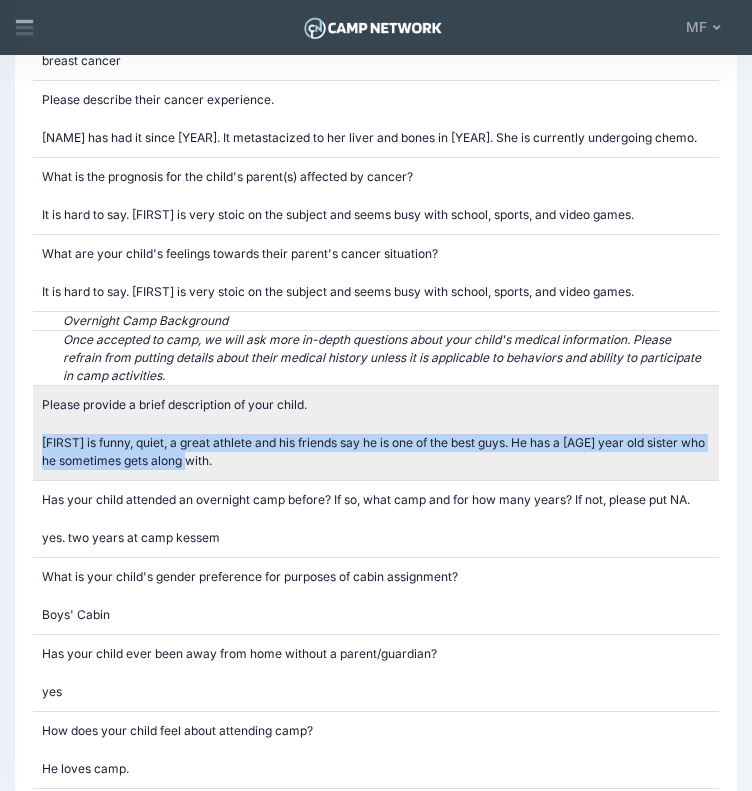 drag, startPoint x: 224, startPoint y: 471, endPoint x: 39, endPoint y: 454, distance: 185.77943 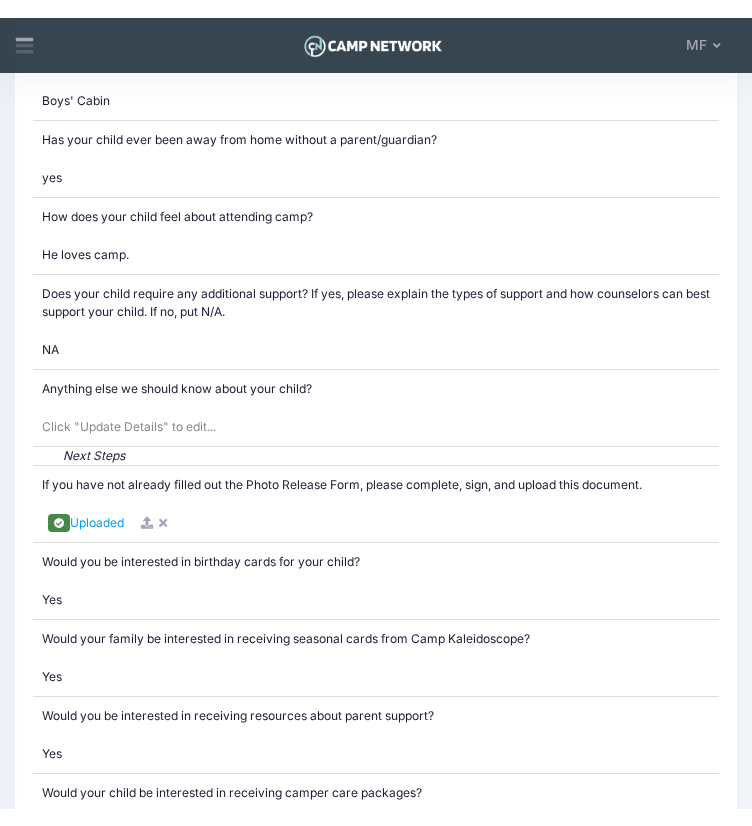 scroll, scrollTop: 4946, scrollLeft: 0, axis: vertical 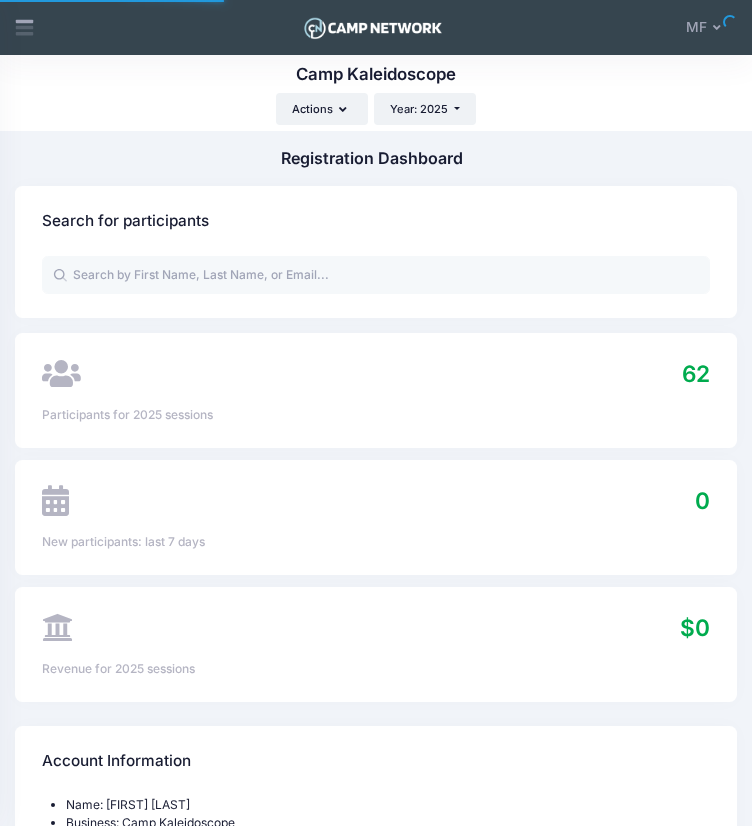 click at bounding box center [0, 0] 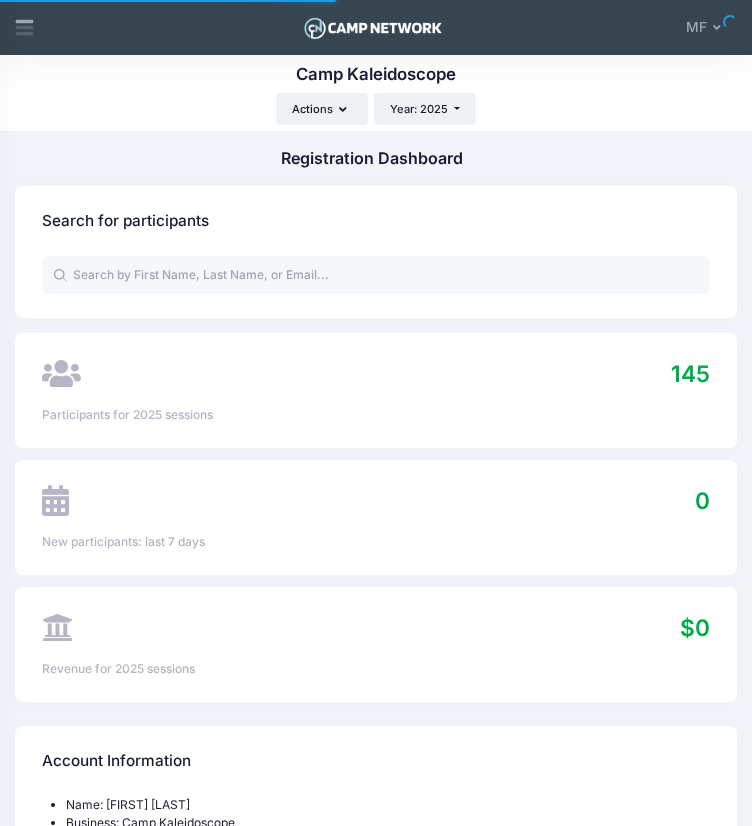 scroll, scrollTop: 0, scrollLeft: 0, axis: both 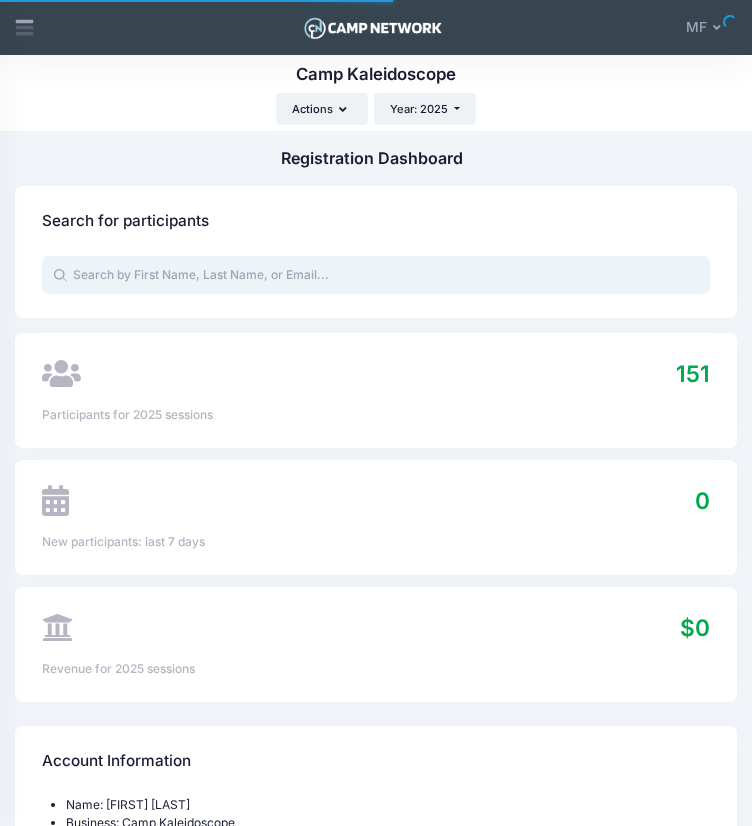 click at bounding box center [376, 275] 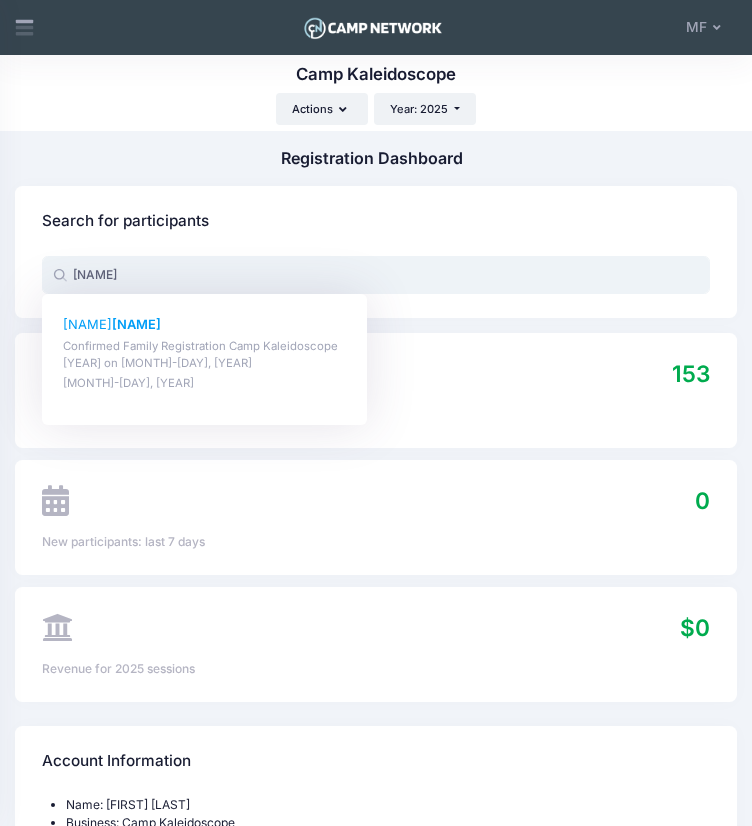 click on "Nicolas  Meshel" at bounding box center (204, 324) 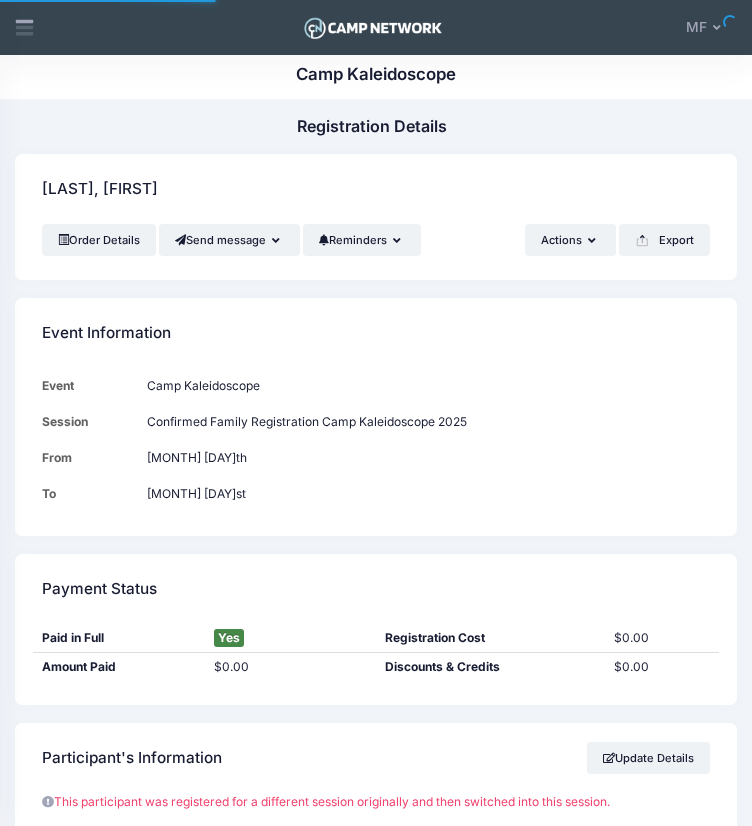 scroll, scrollTop: 0, scrollLeft: 0, axis: both 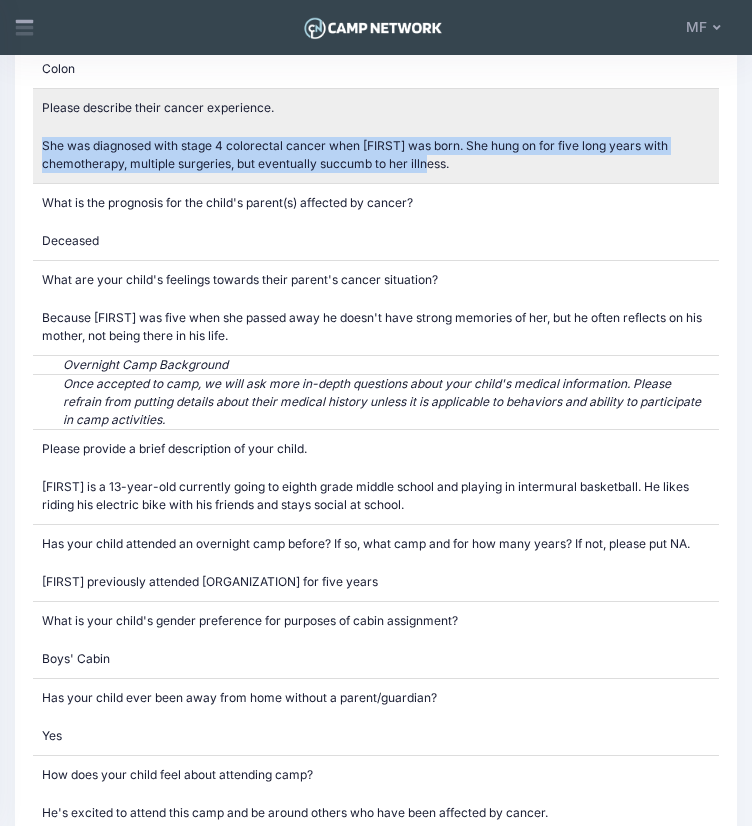 drag, startPoint x: 469, startPoint y: 149, endPoint x: 45, endPoint y: 141, distance: 424.07547 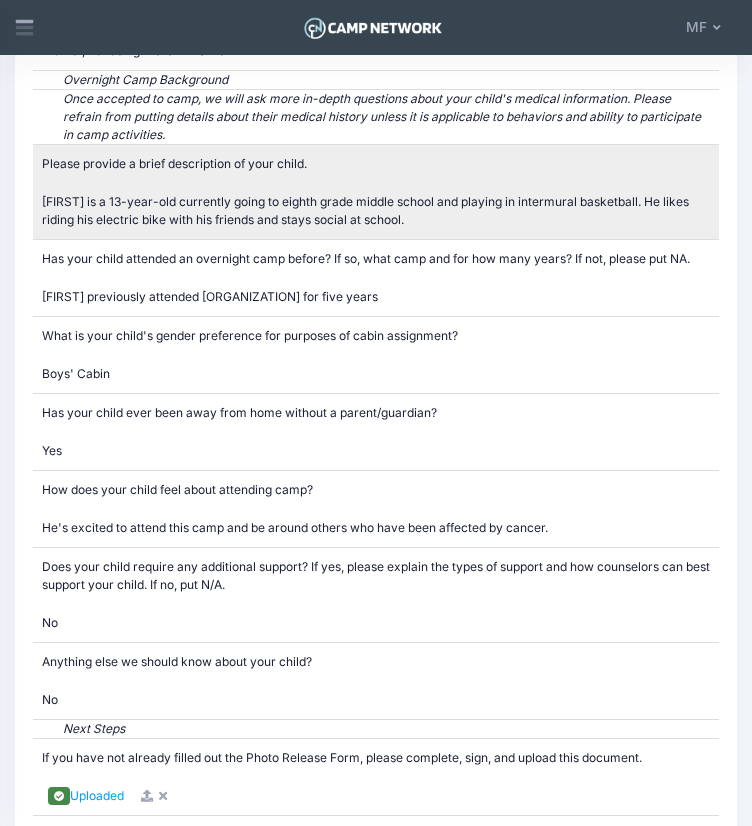 scroll, scrollTop: 4396, scrollLeft: 0, axis: vertical 